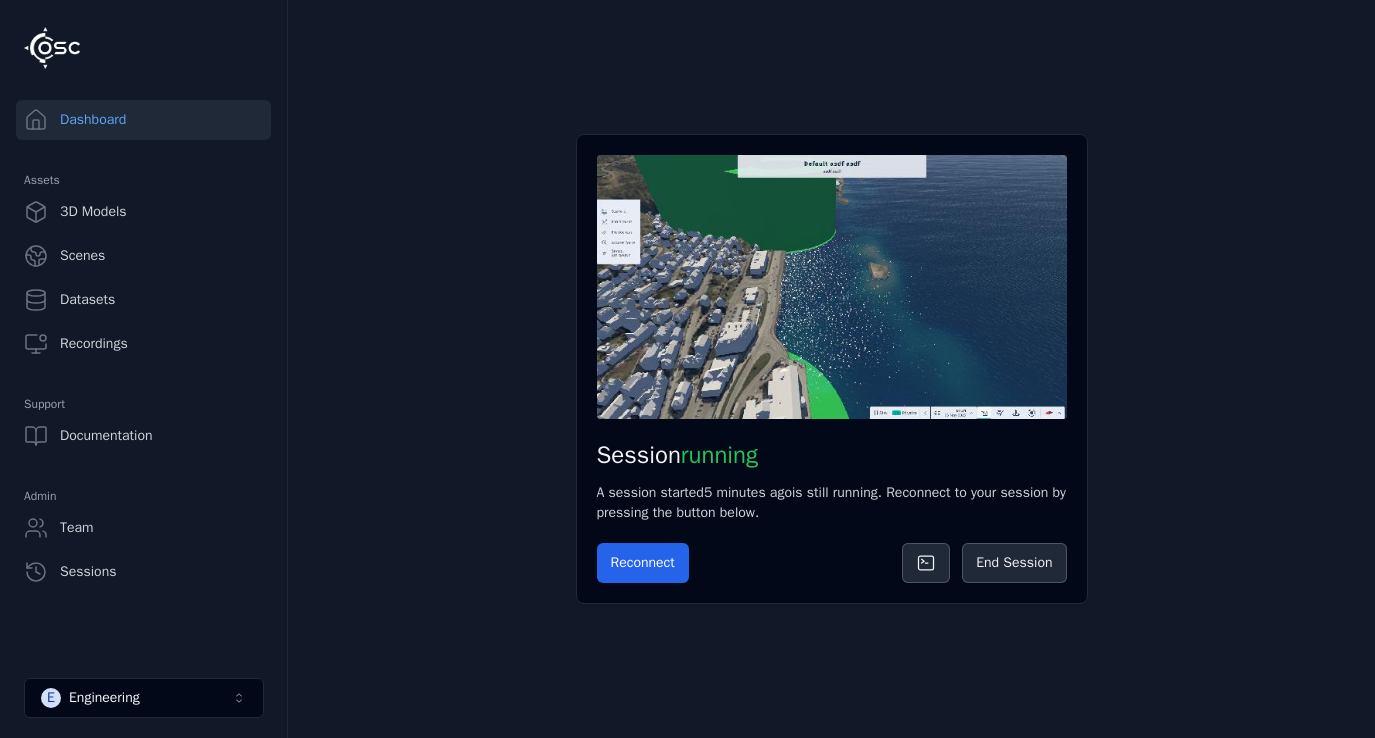 scroll, scrollTop: 0, scrollLeft: 0, axis: both 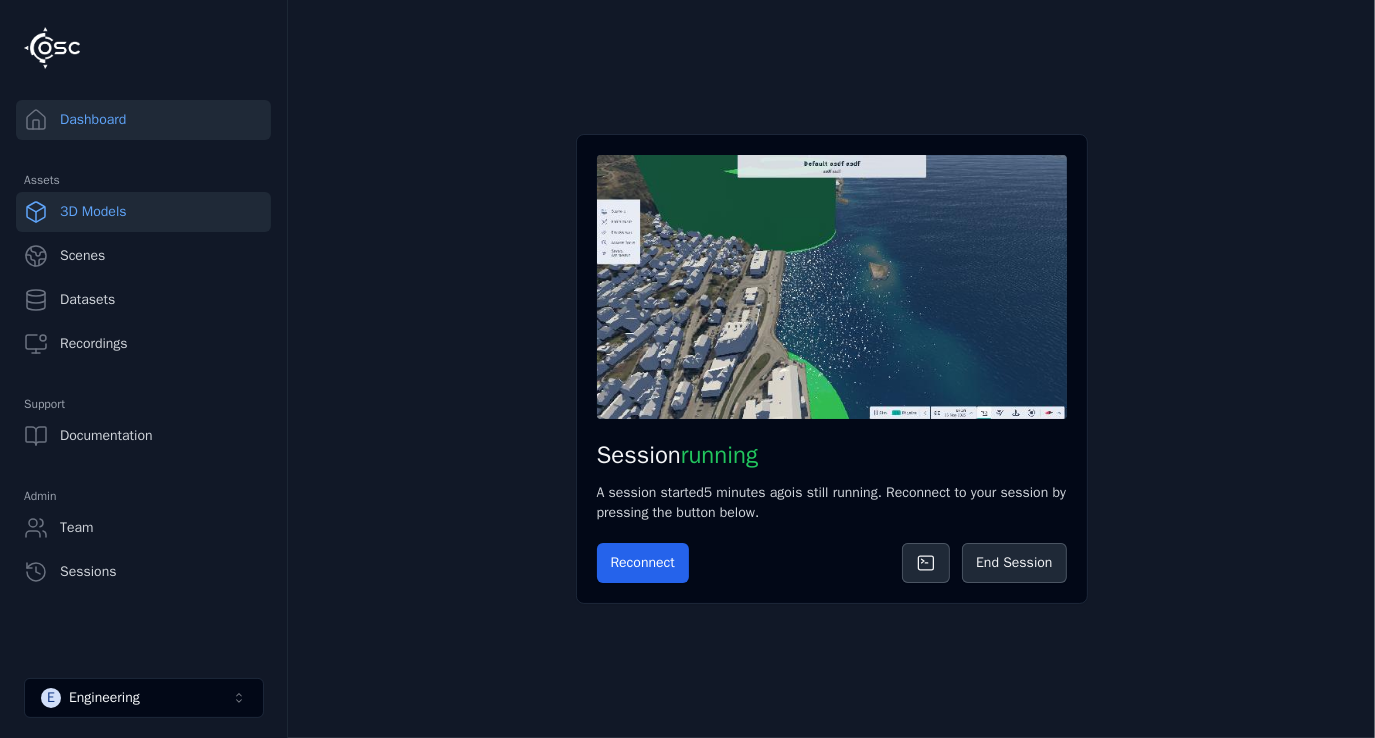 click on "3D Models" at bounding box center [143, 212] 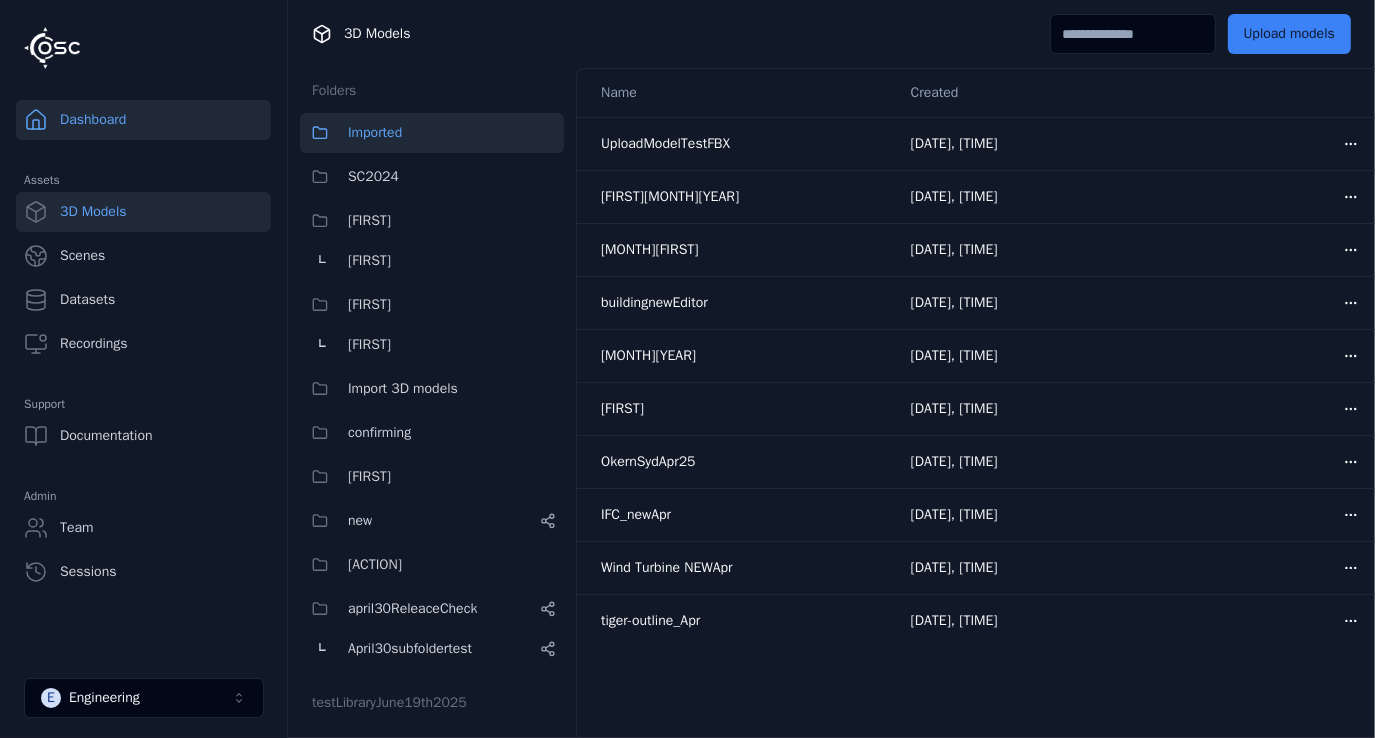 click on "Dashboard" at bounding box center (143, 120) 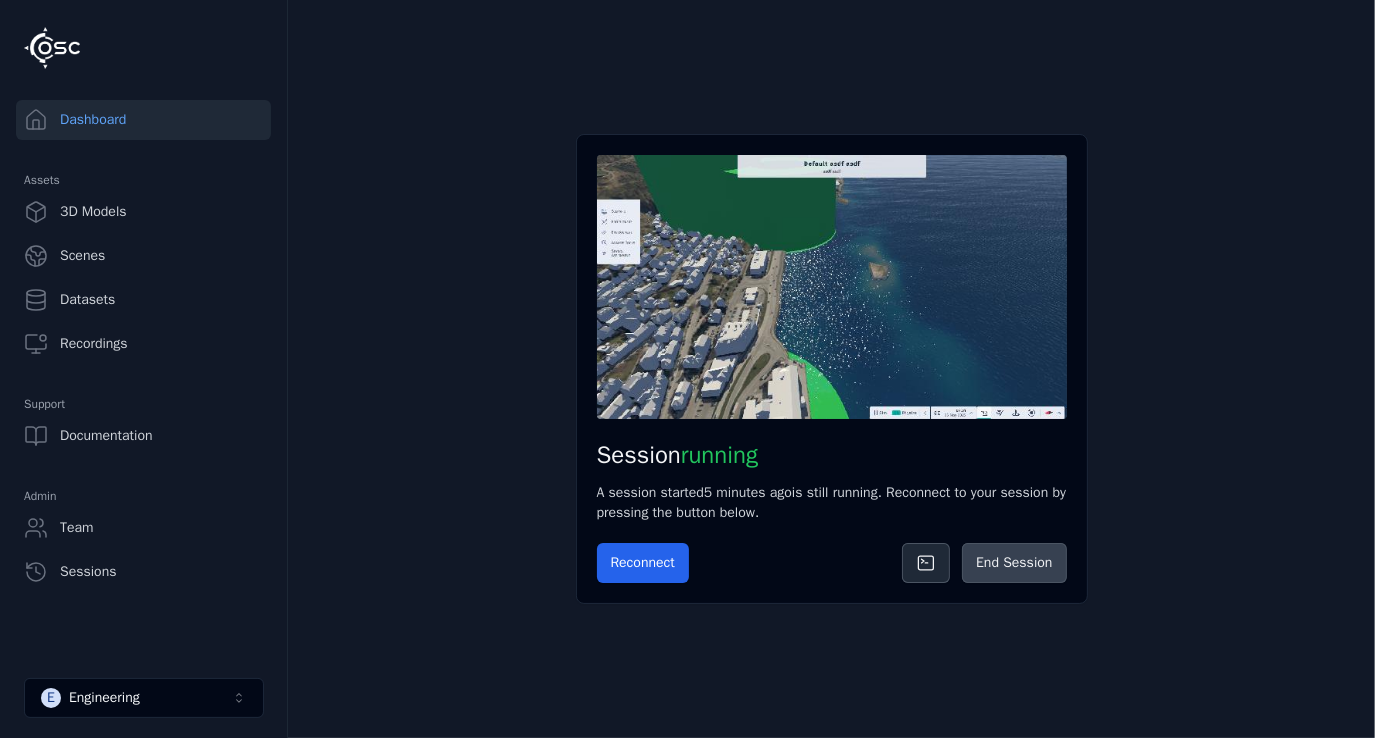 click on "End Session" at bounding box center [1014, 563] 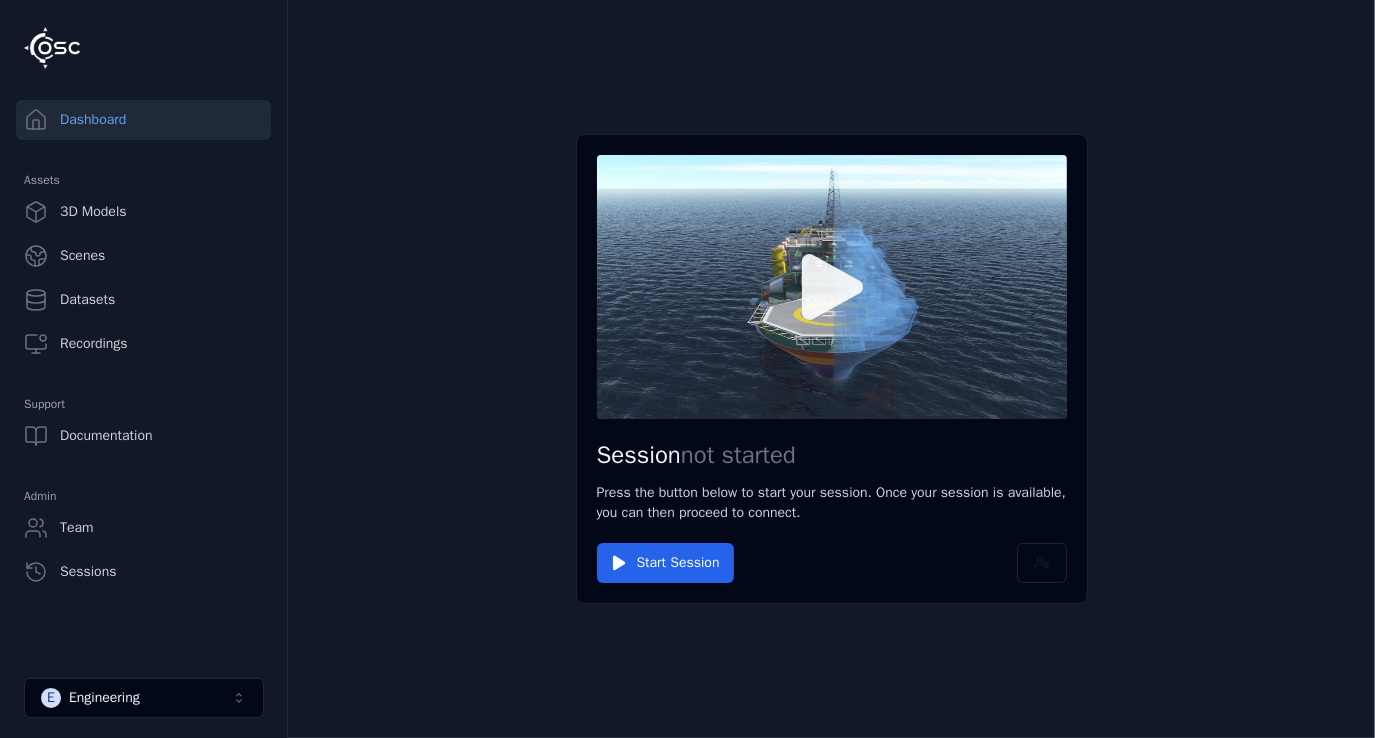 click 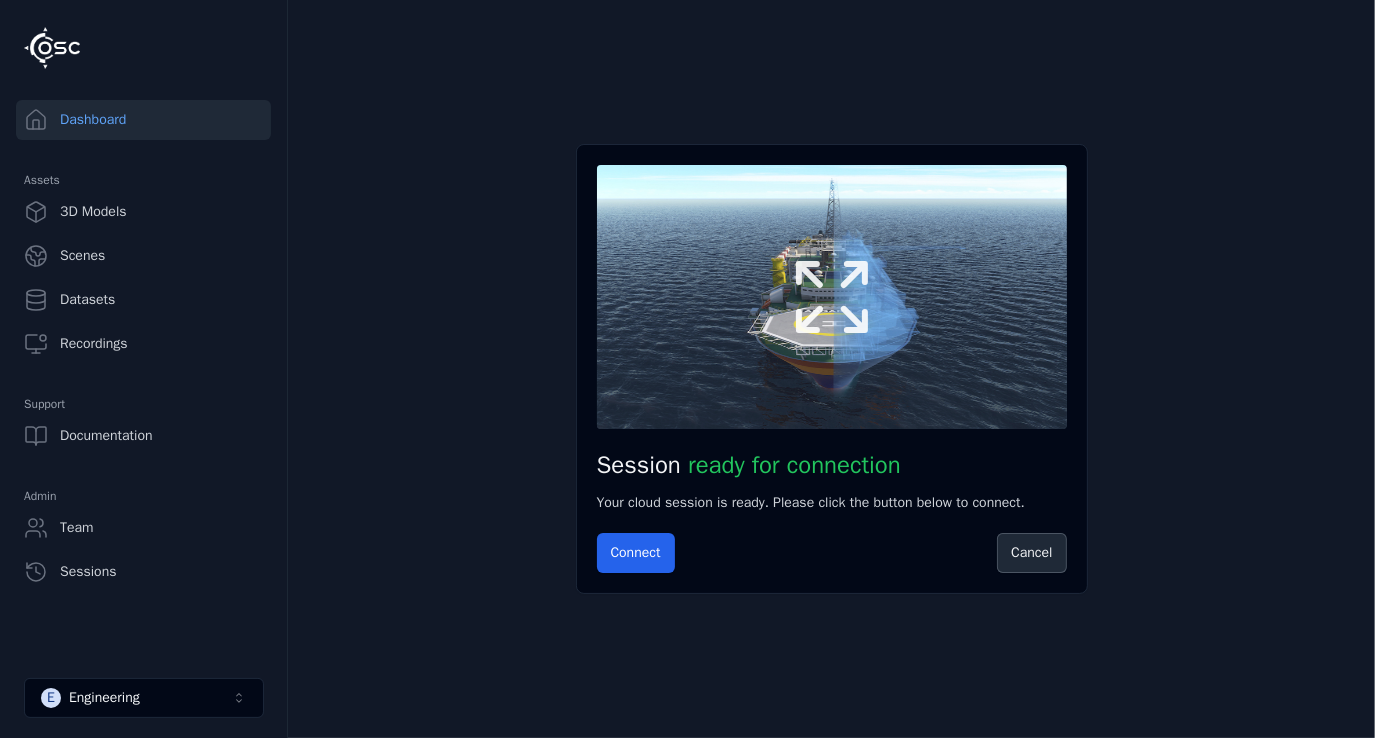 click at bounding box center (832, 297) 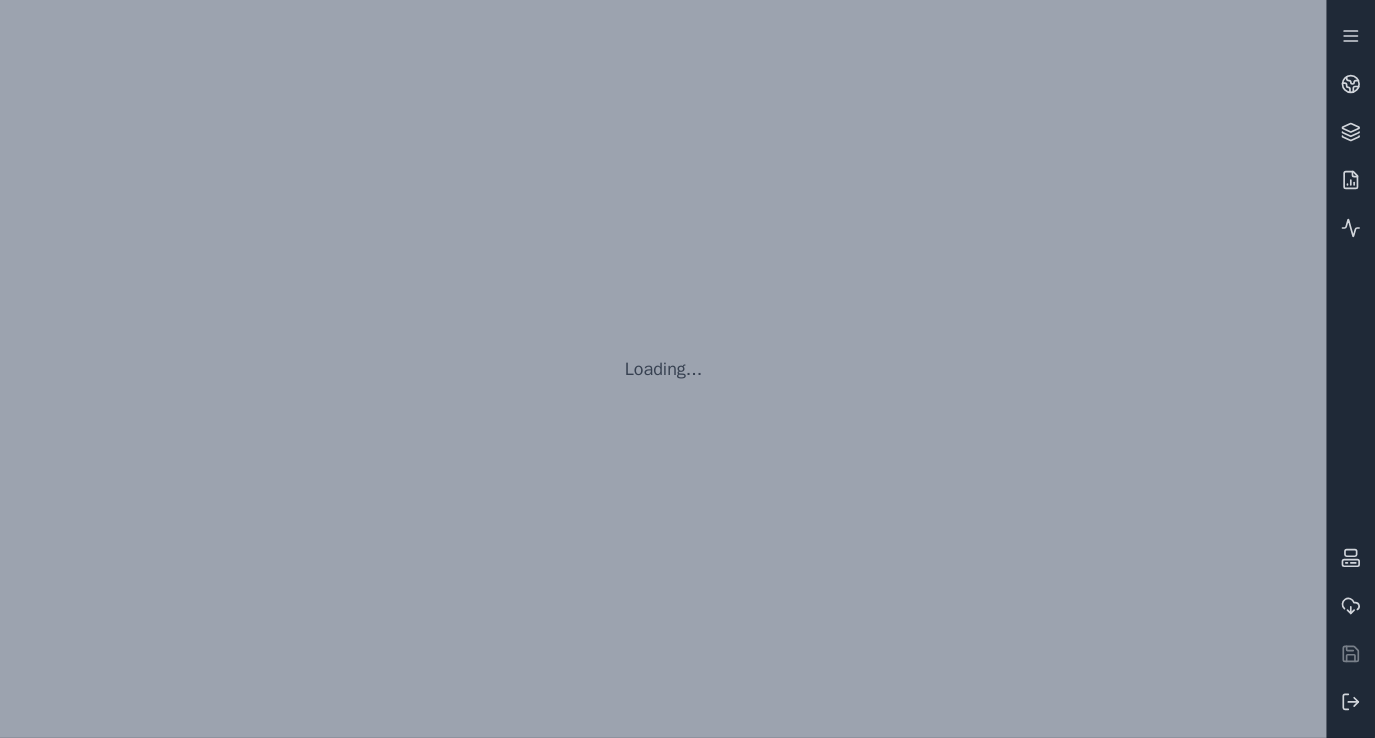 click on "Loading..." at bounding box center [663, 369] 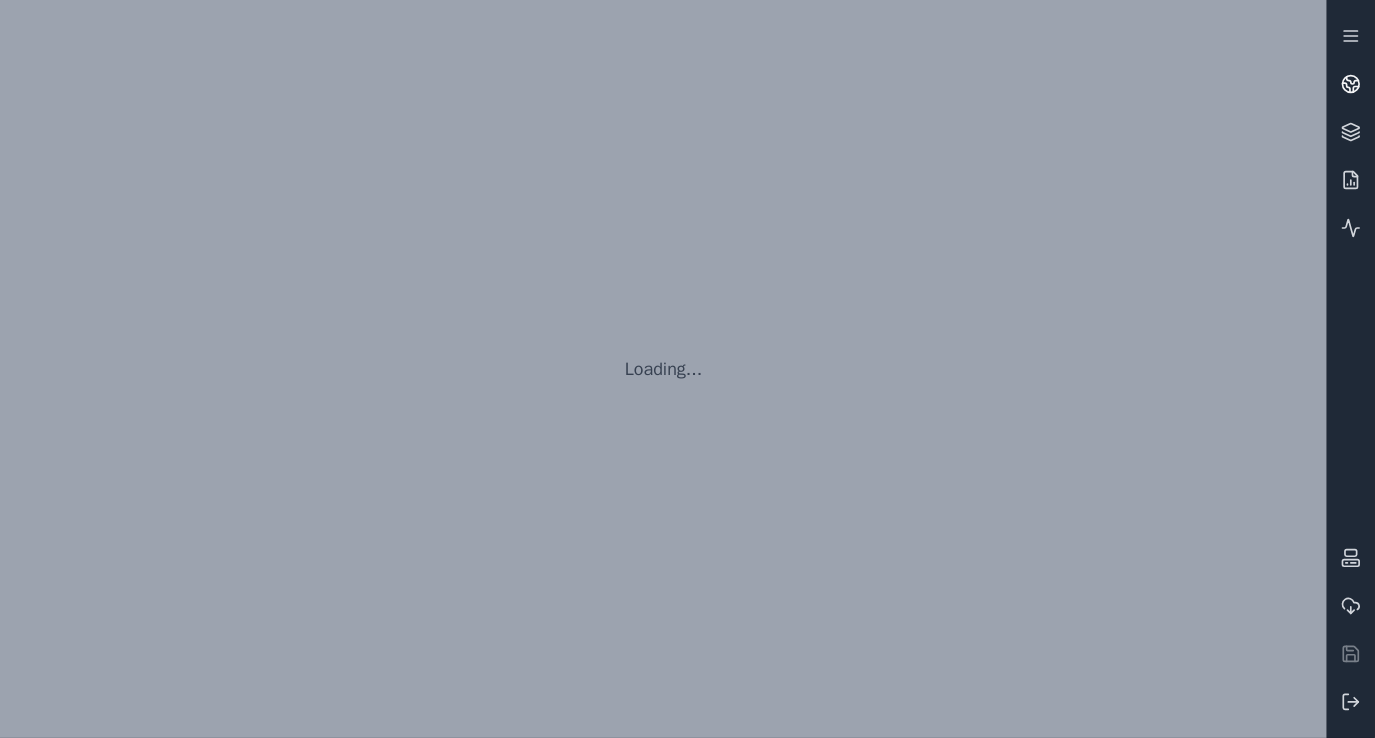 click 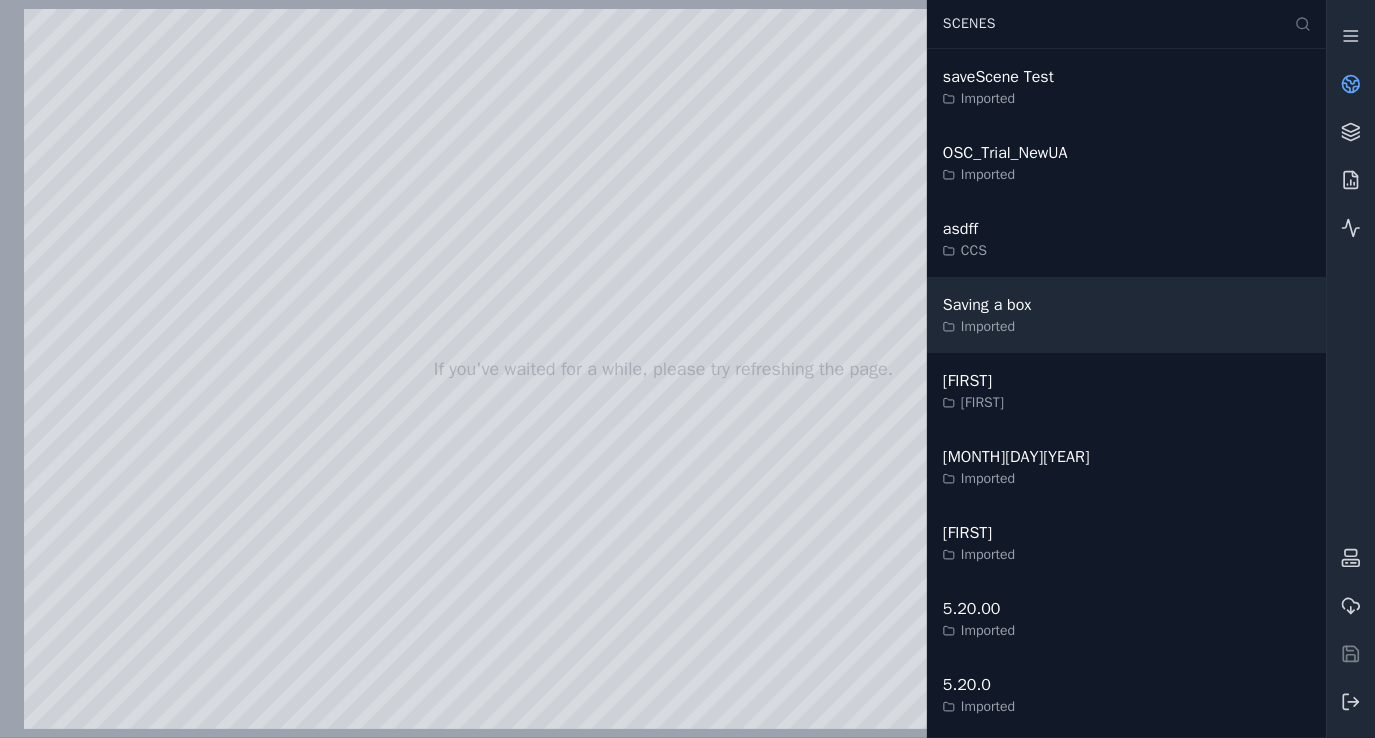 click on "[ACTION] [ACTION]" at bounding box center (1127, 315) 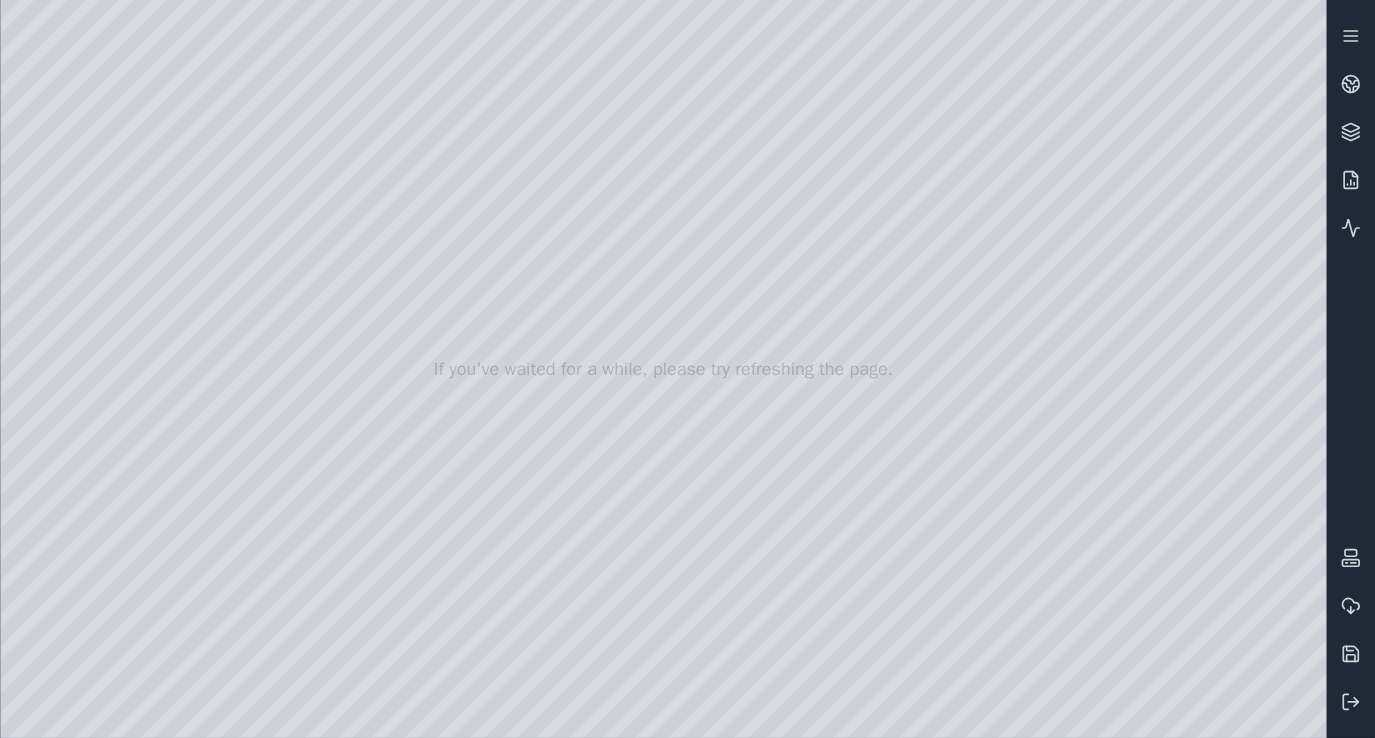 click at bounding box center (664, 369) 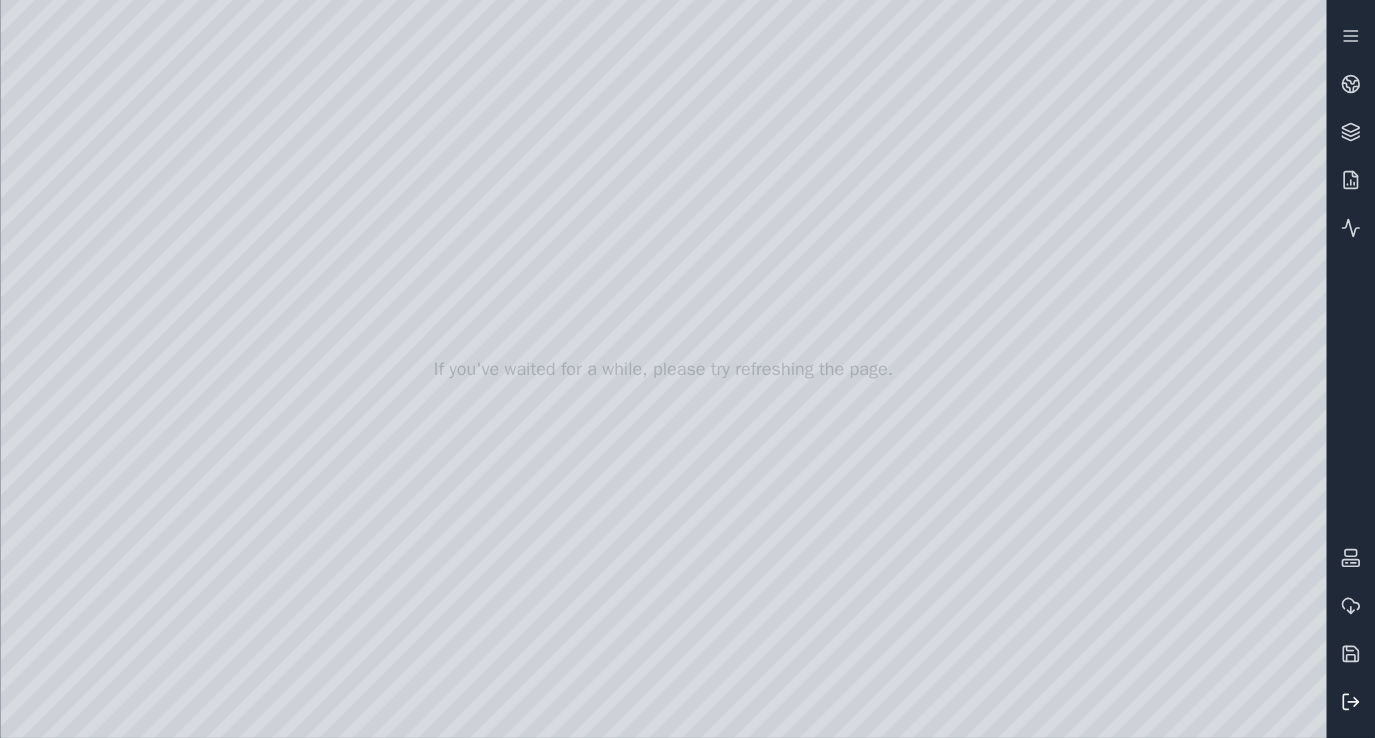 click at bounding box center (1351, 702) 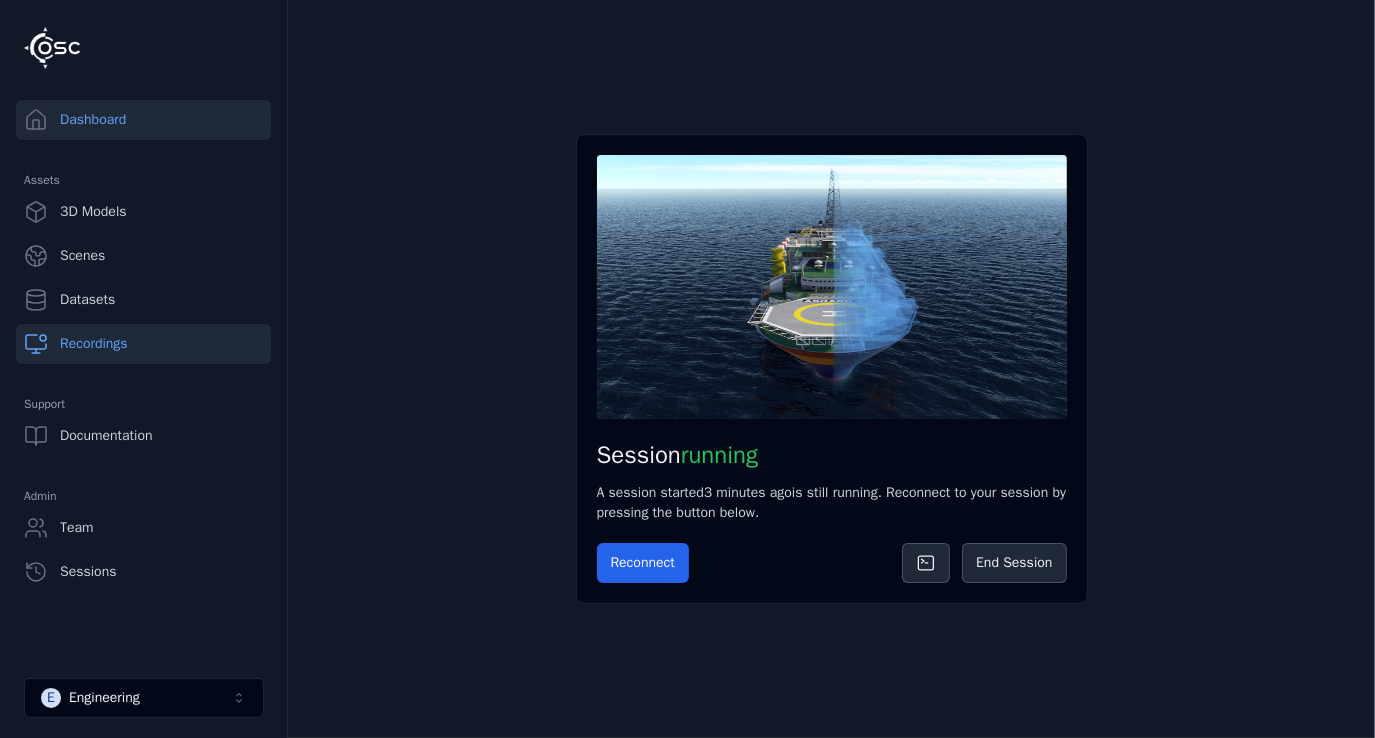click on "Recordings" at bounding box center (143, 344) 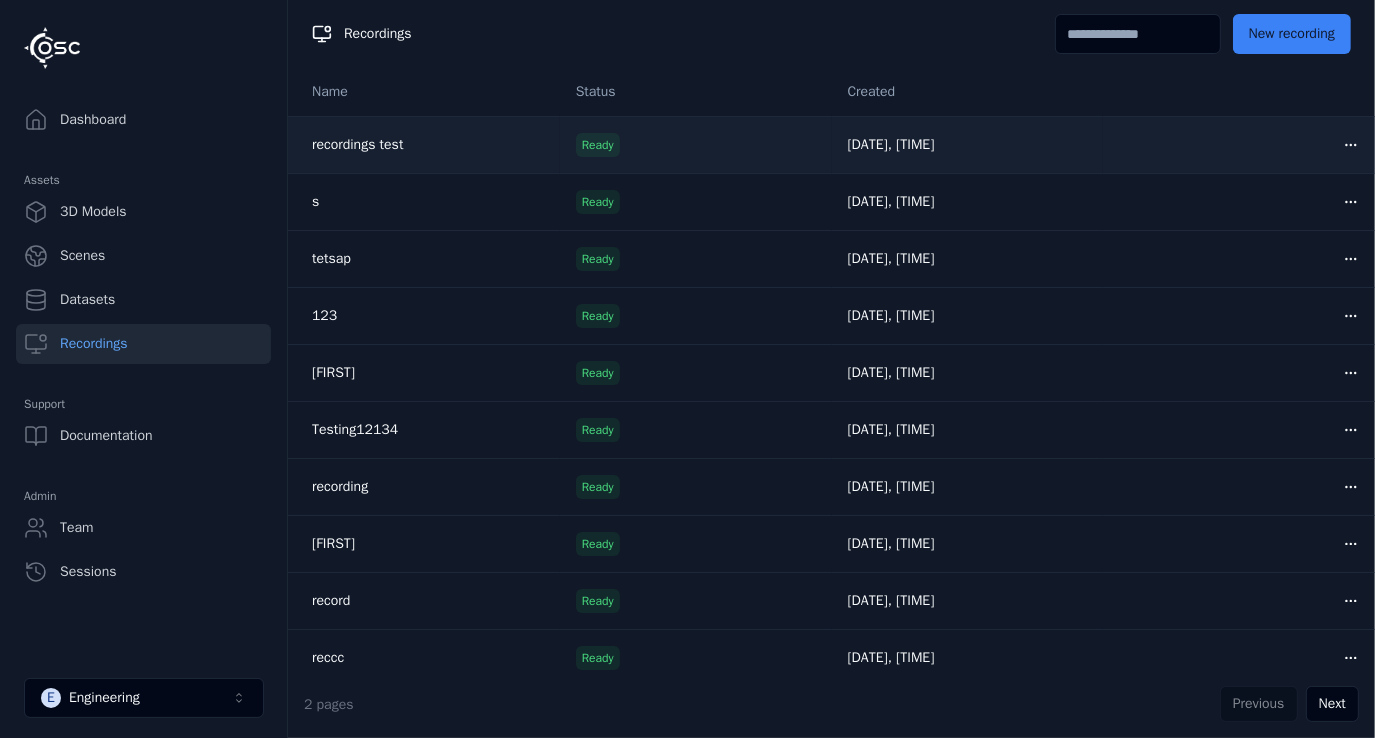 click on "recordings test" at bounding box center (357, 144) 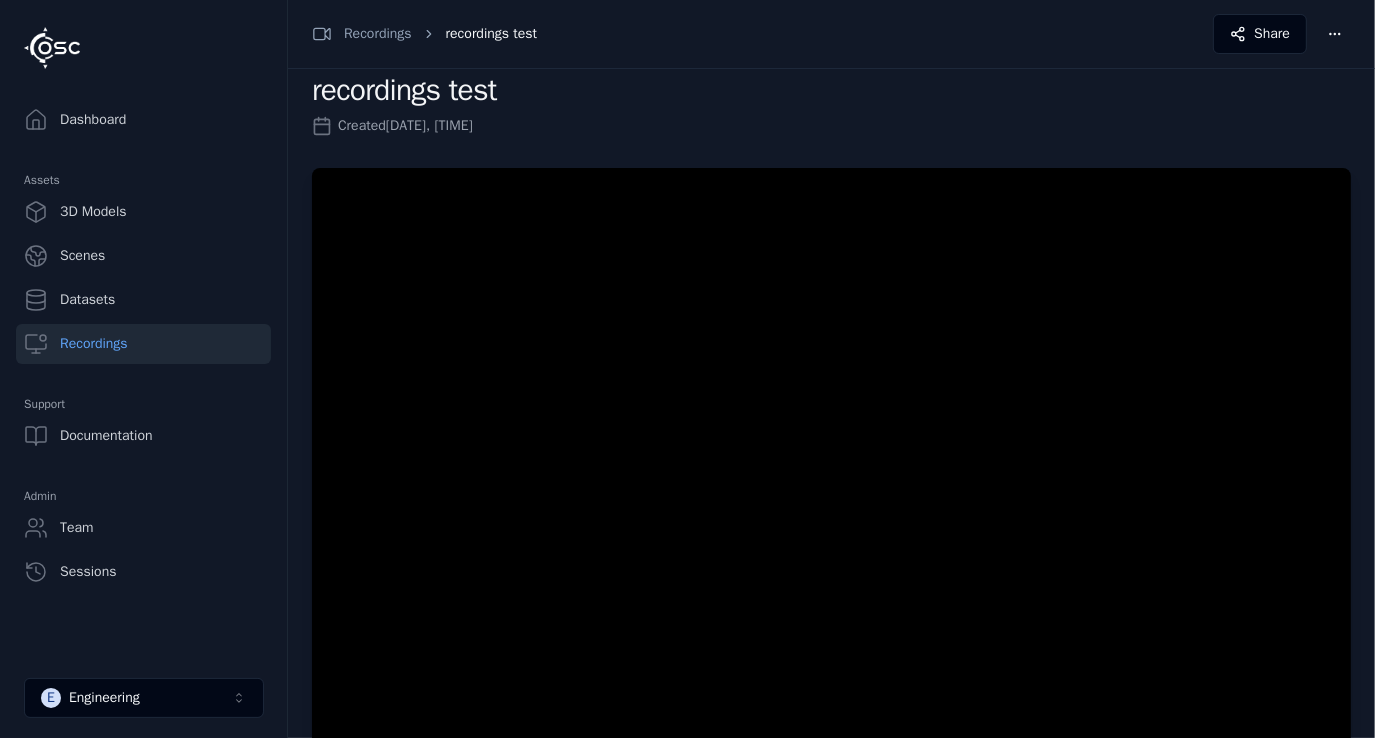 scroll, scrollTop: 45, scrollLeft: 0, axis: vertical 